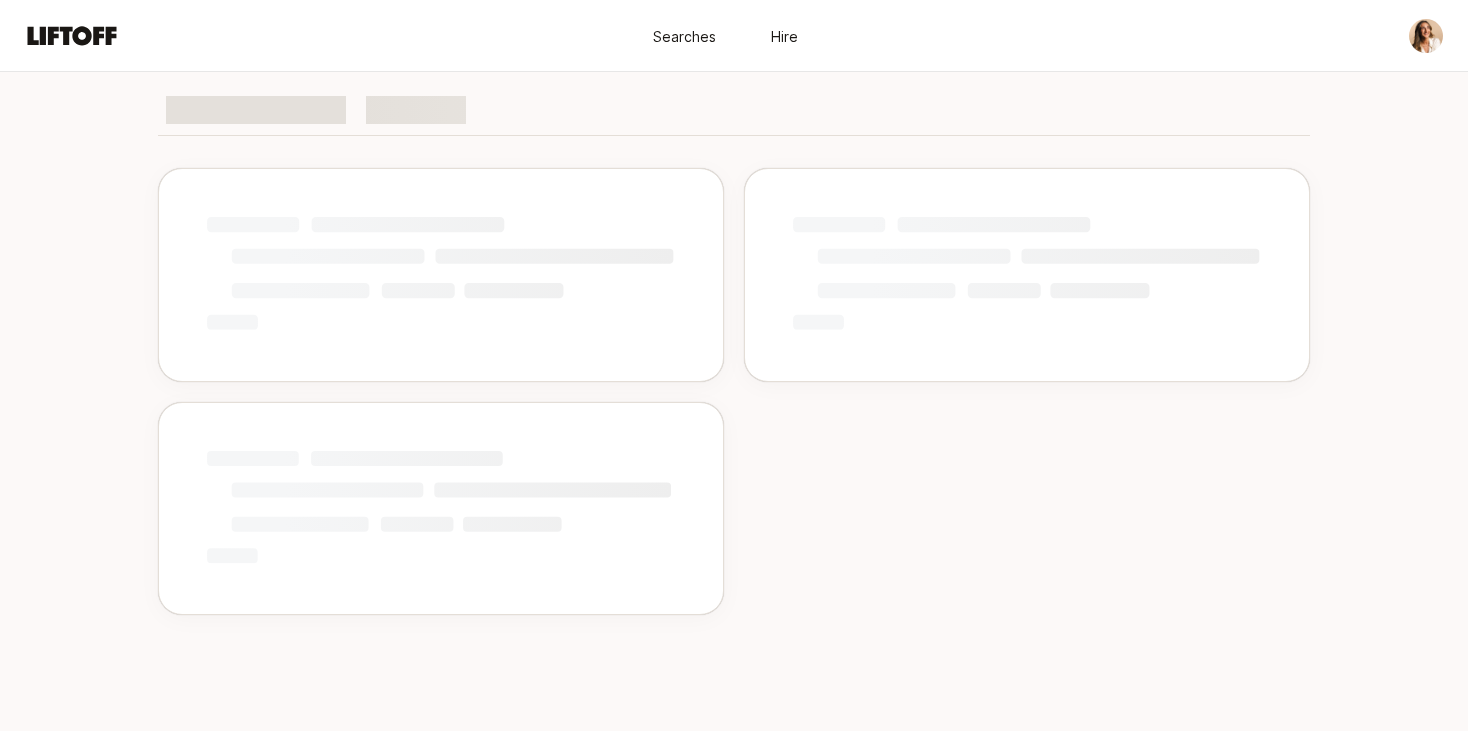 scroll, scrollTop: 0, scrollLeft: 0, axis: both 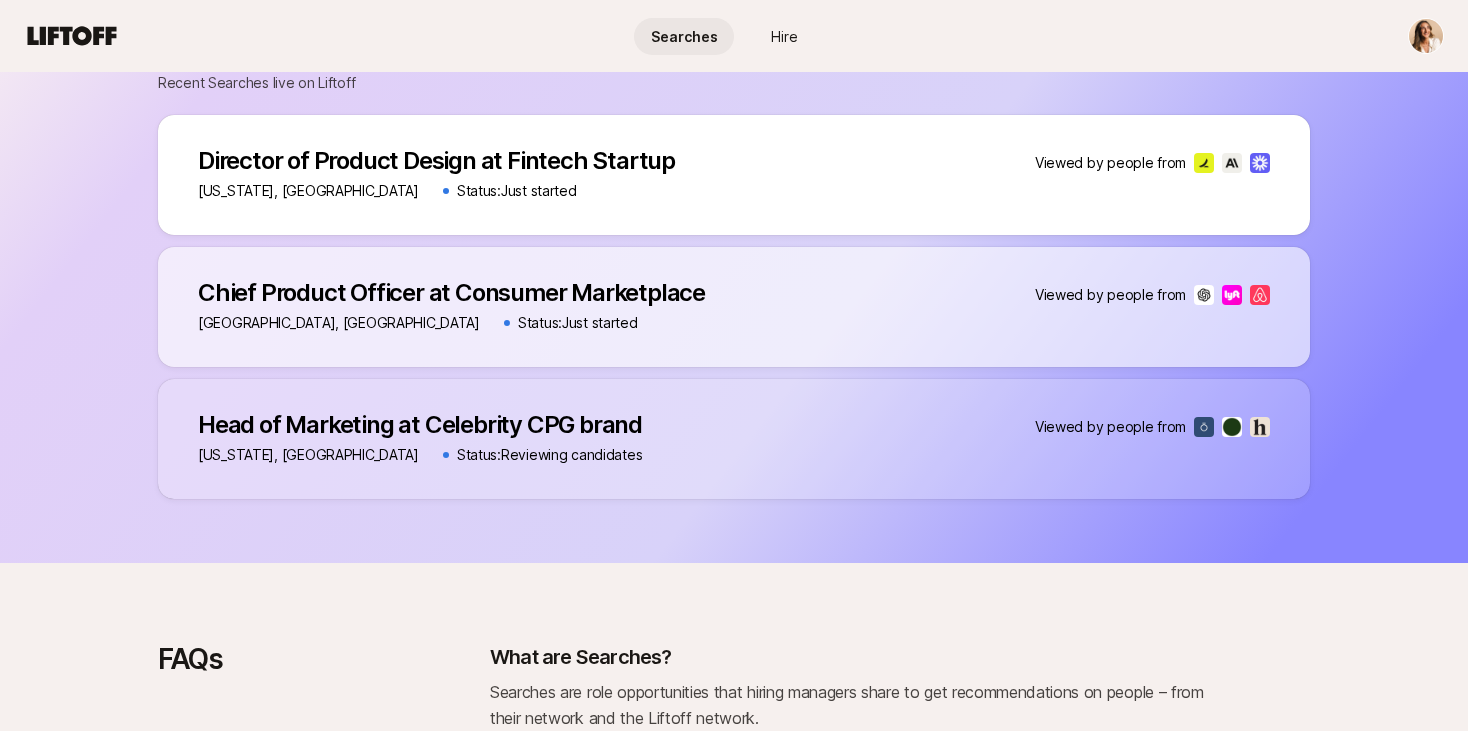 click on "Head of Marketing at Celebrity CPG brand Head of Marketing at Celebrity CPG brand Head of Marketing at Celebrity CPG brand New York, NY Status:  Reviewing candidates Viewed by people from" at bounding box center (734, 439) 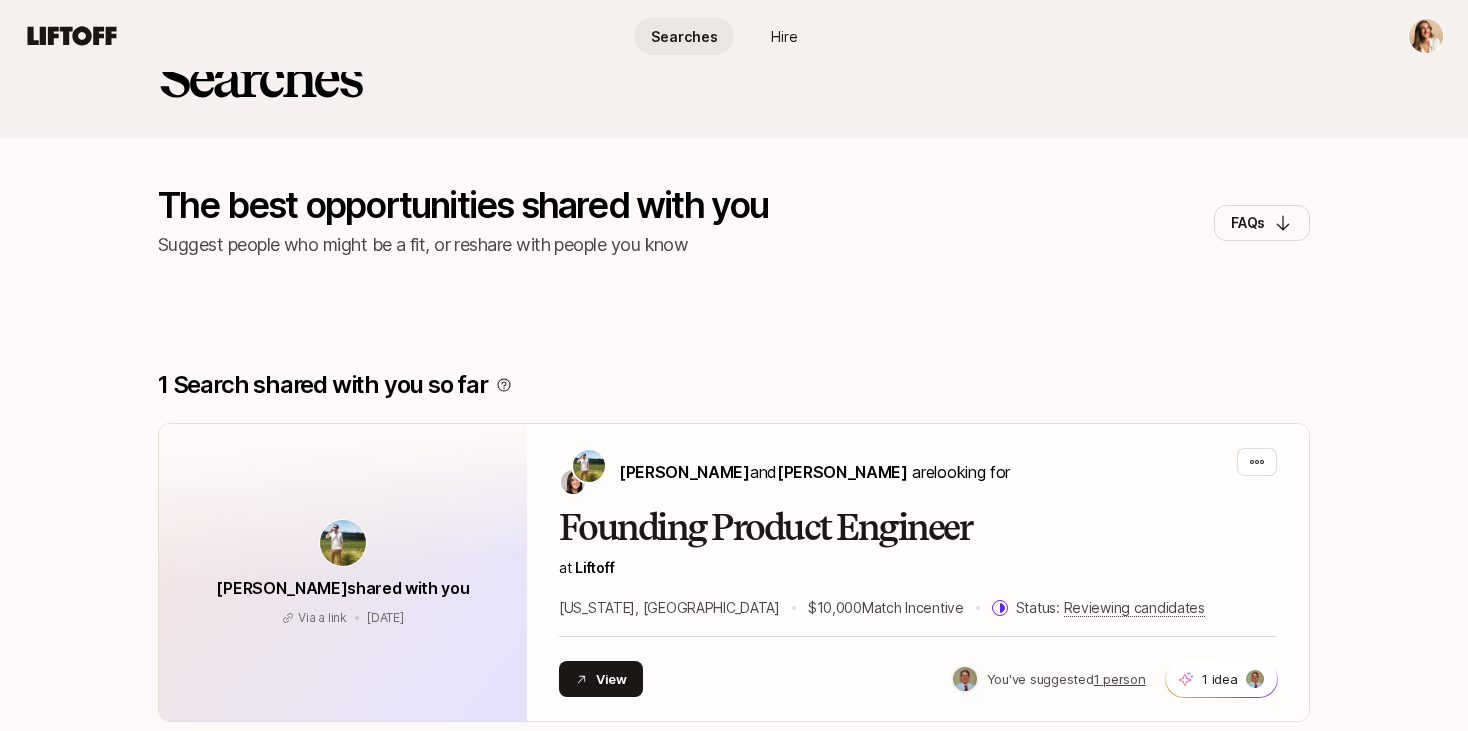 scroll, scrollTop: 92, scrollLeft: 0, axis: vertical 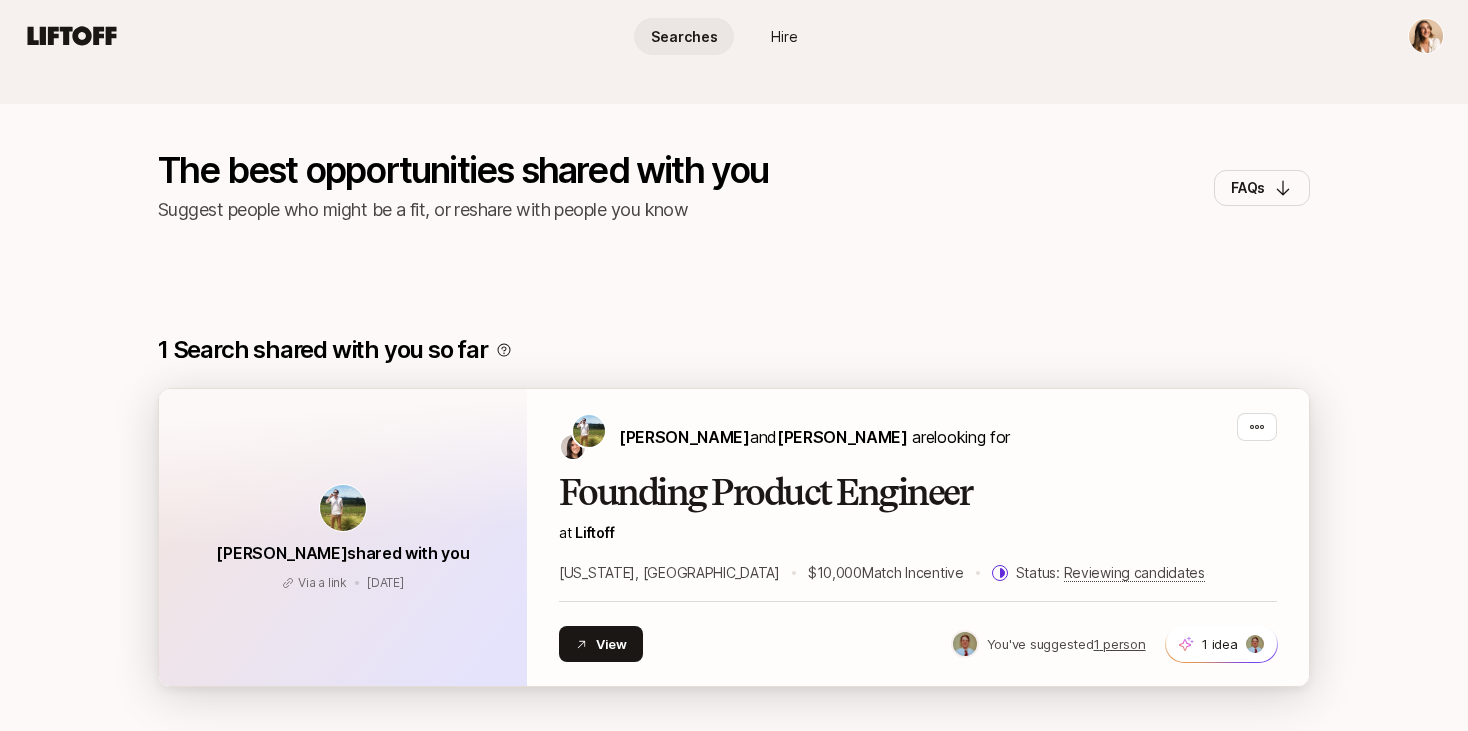 click on "Founding Product Engineer" at bounding box center (918, 493) 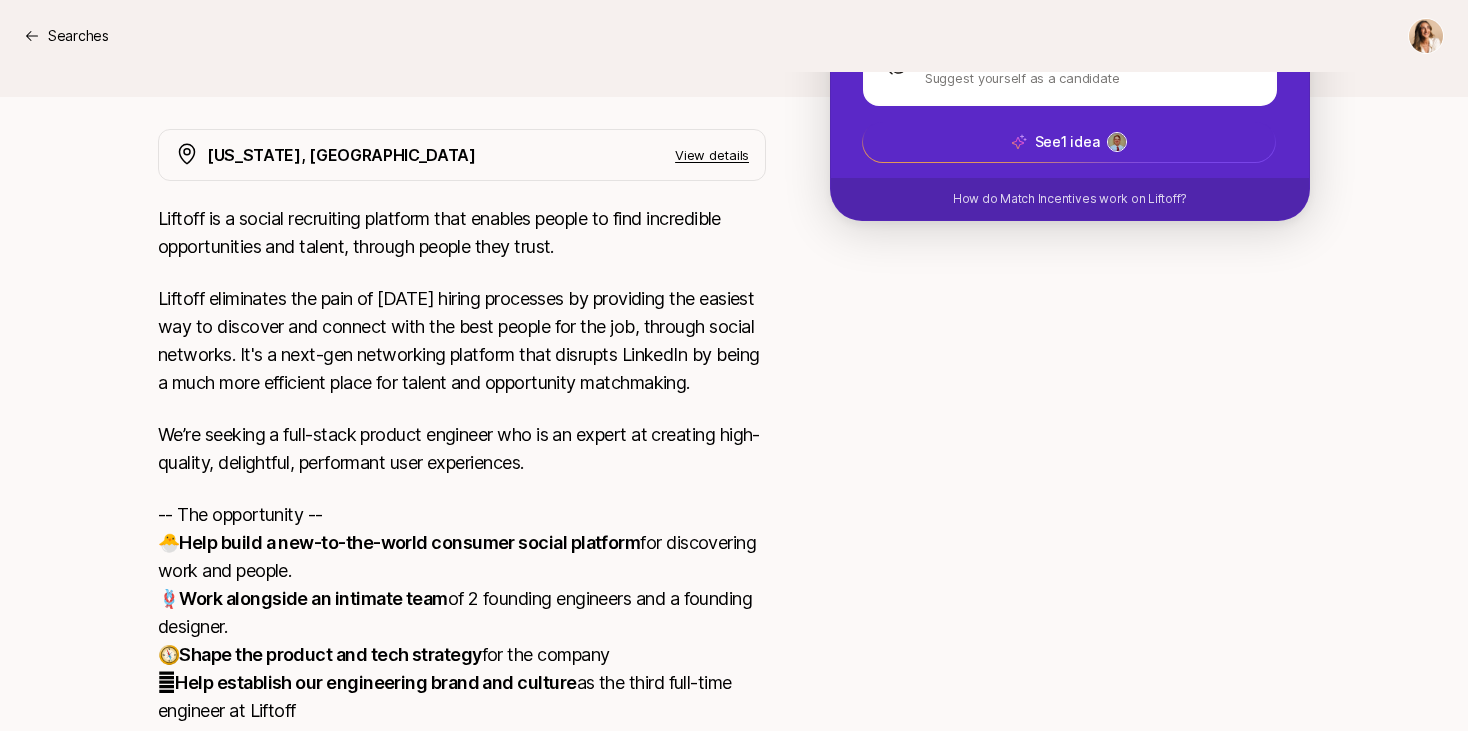 scroll, scrollTop: 0, scrollLeft: 0, axis: both 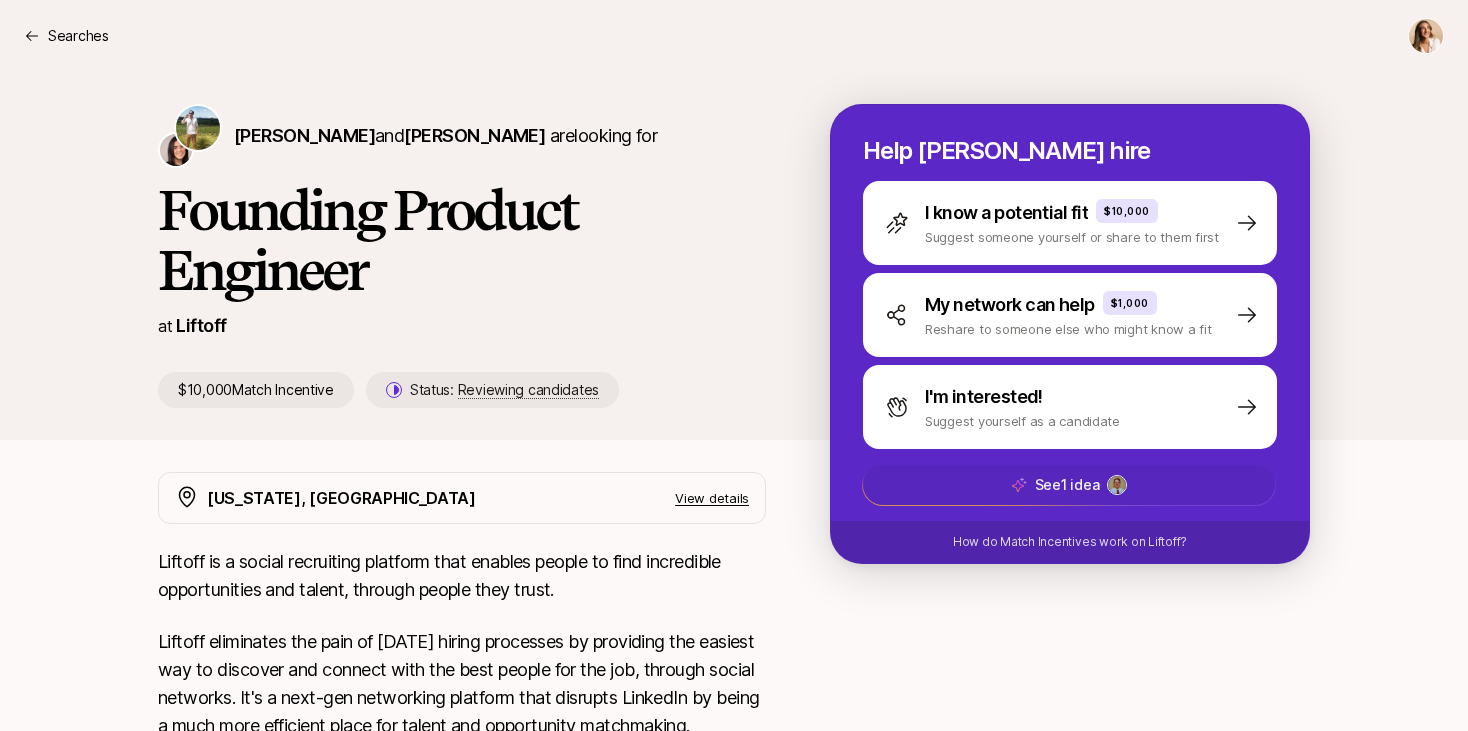 click on "See  1   idea" at bounding box center (1067, 485) 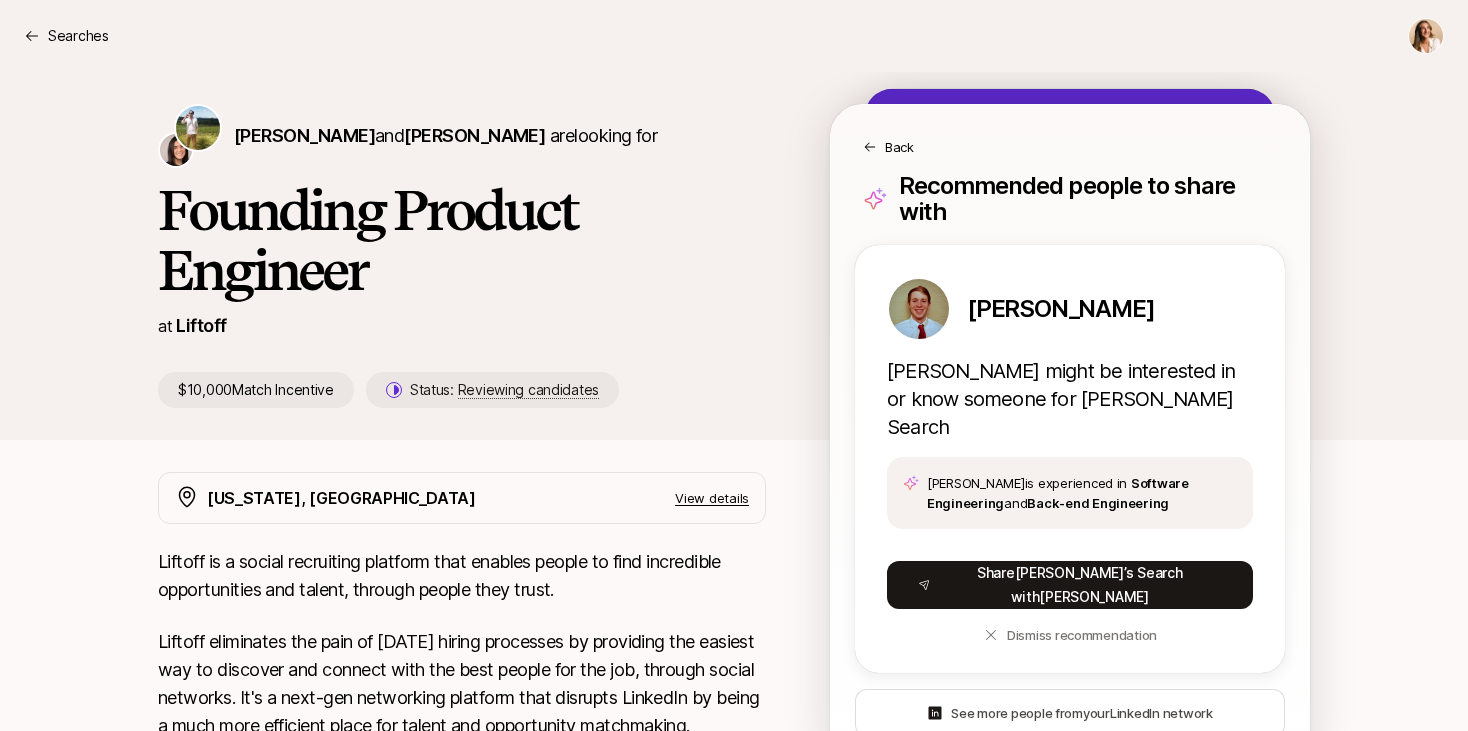 click 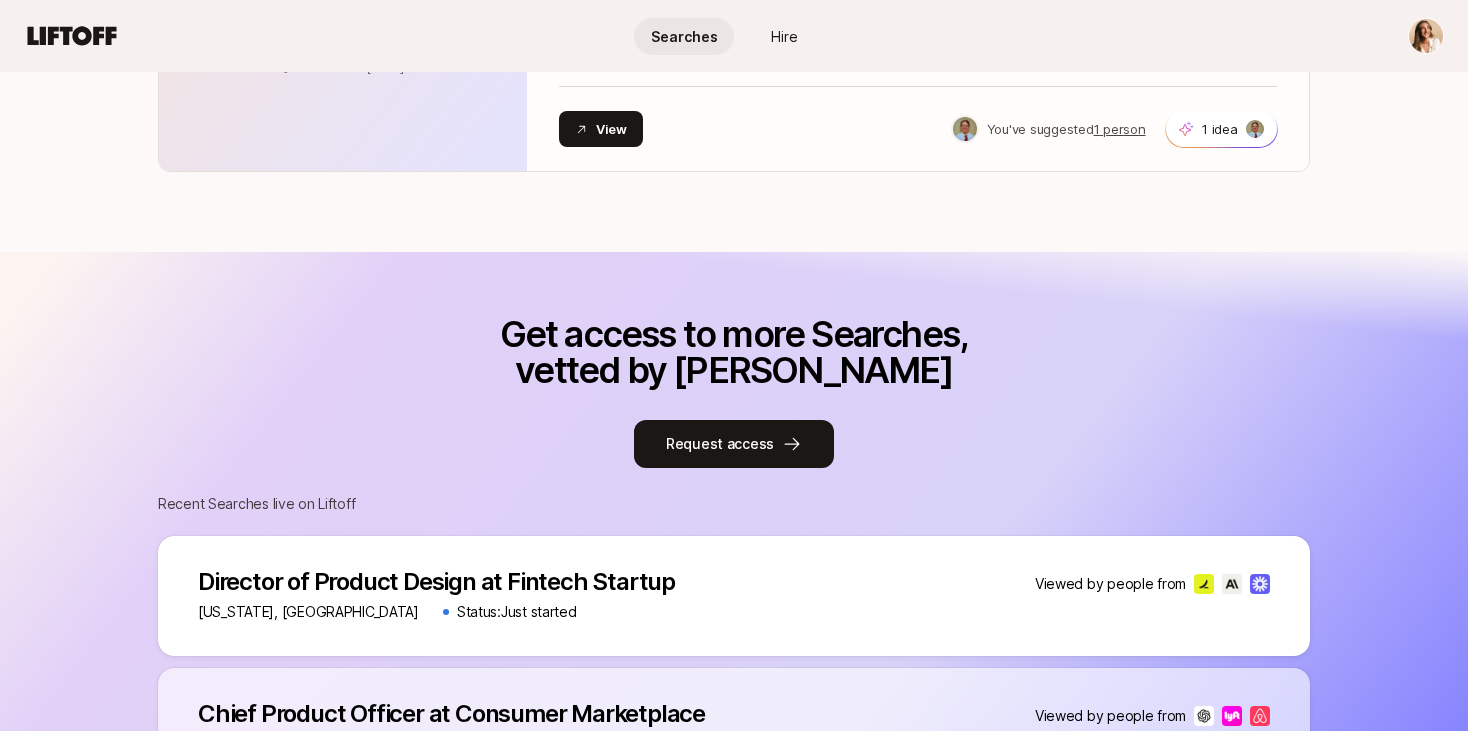 scroll, scrollTop: 608, scrollLeft: 0, axis: vertical 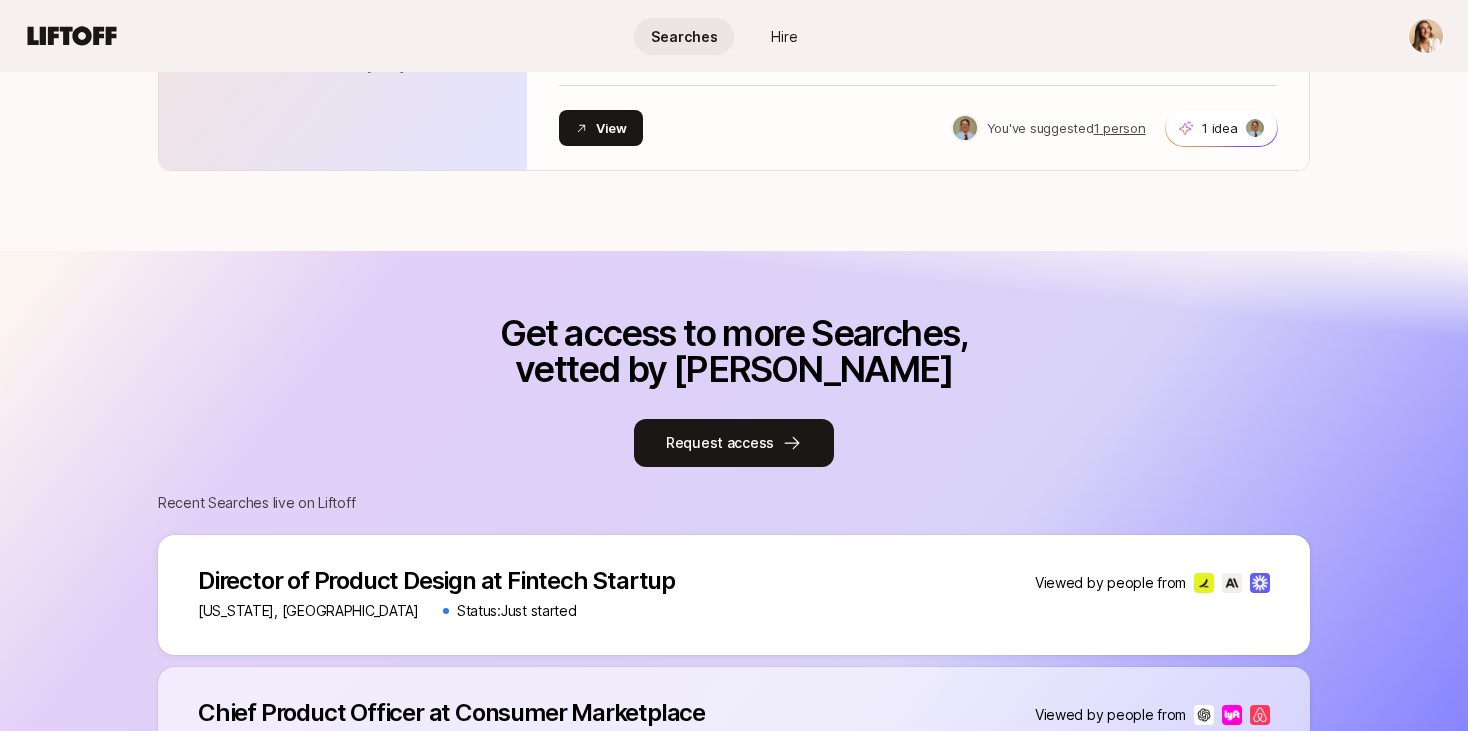 click on "Hire" at bounding box center (784, 36) 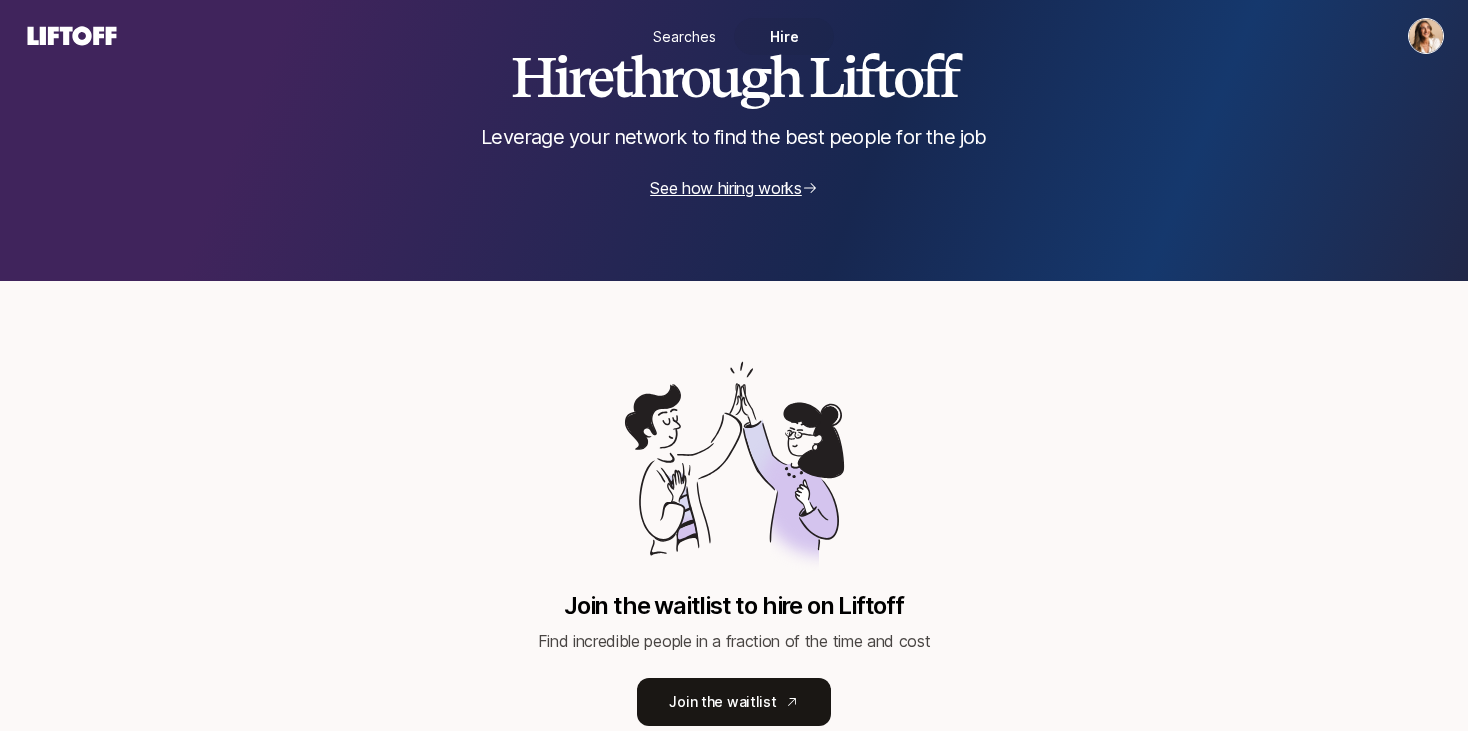 scroll, scrollTop: 0, scrollLeft: 0, axis: both 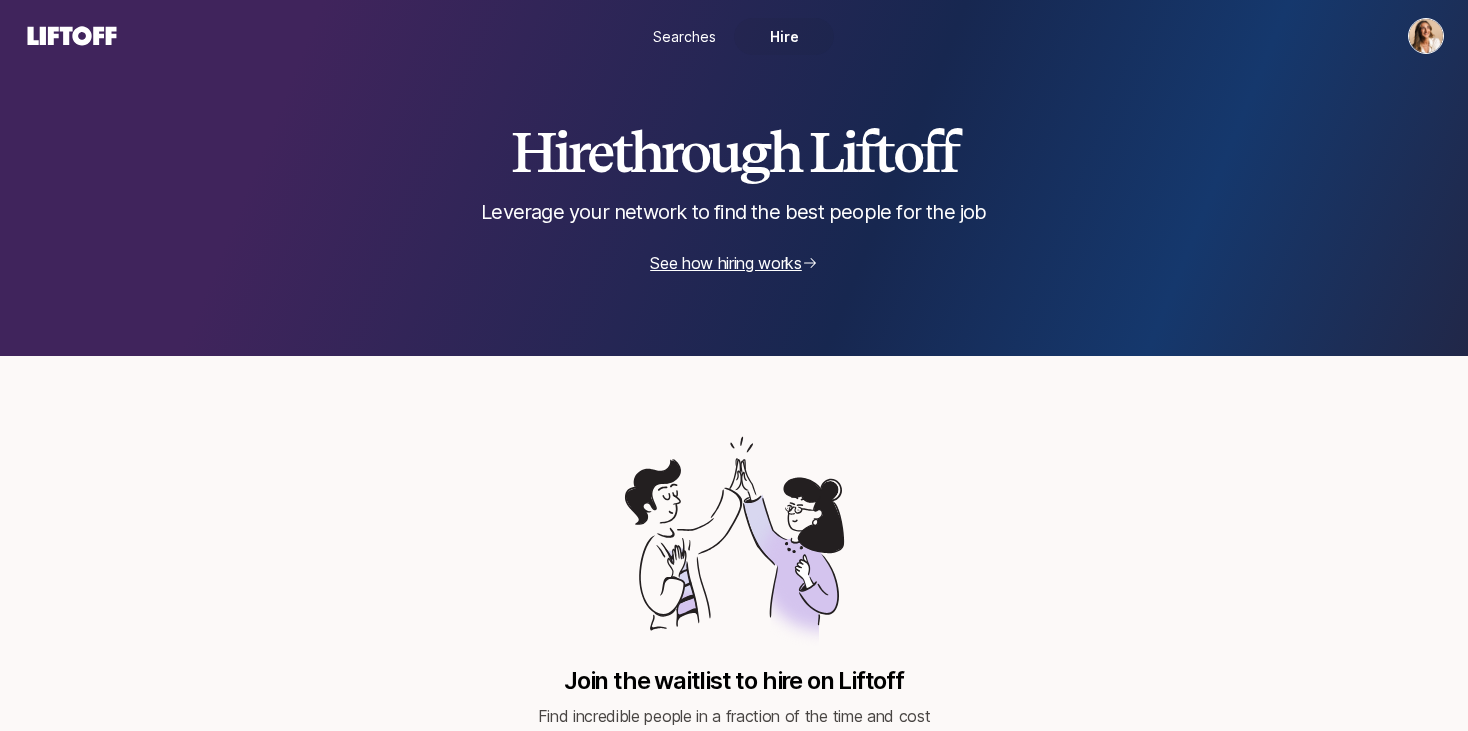 click on "Searches" at bounding box center [684, 36] 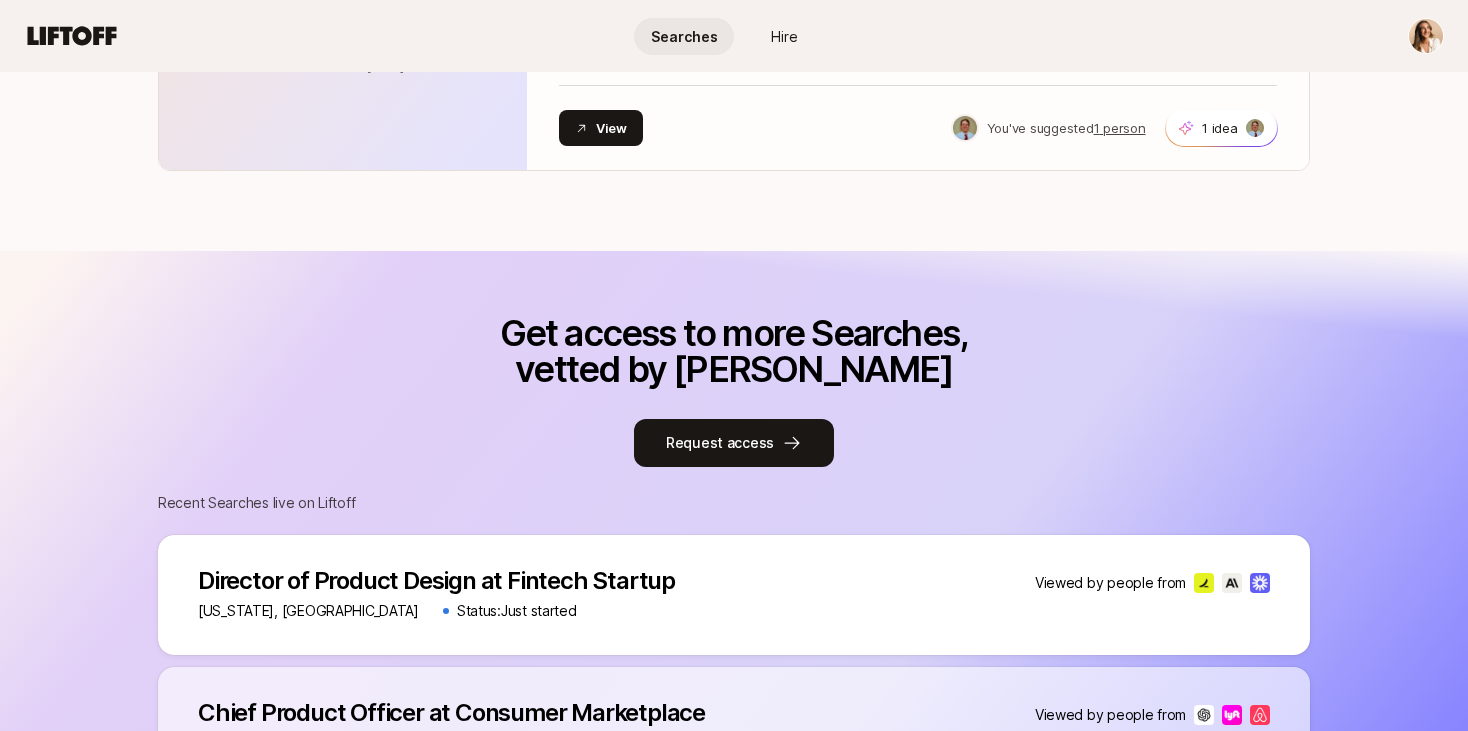 scroll, scrollTop: 1015, scrollLeft: 0, axis: vertical 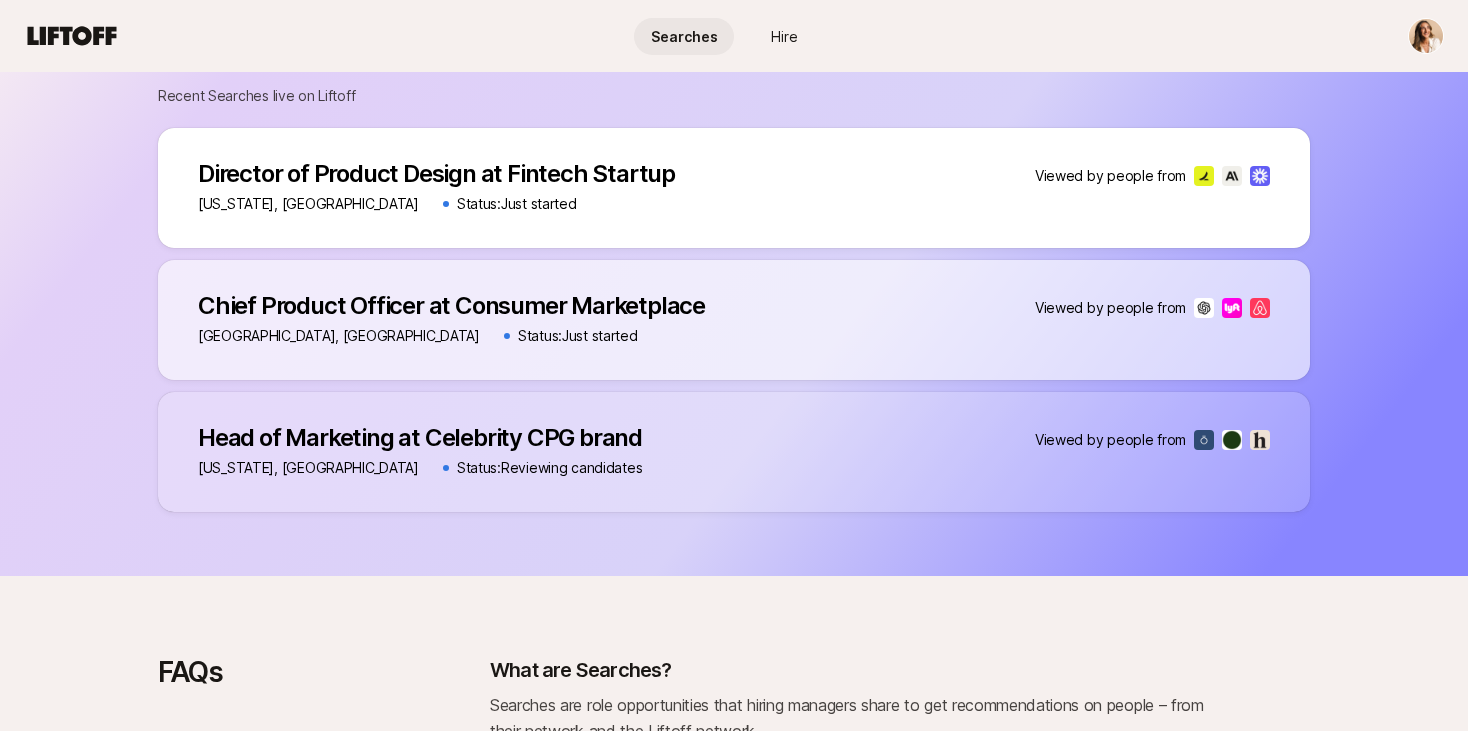 click on "New York, NY Status:  Reviewing candidates" at bounding box center (420, 468) 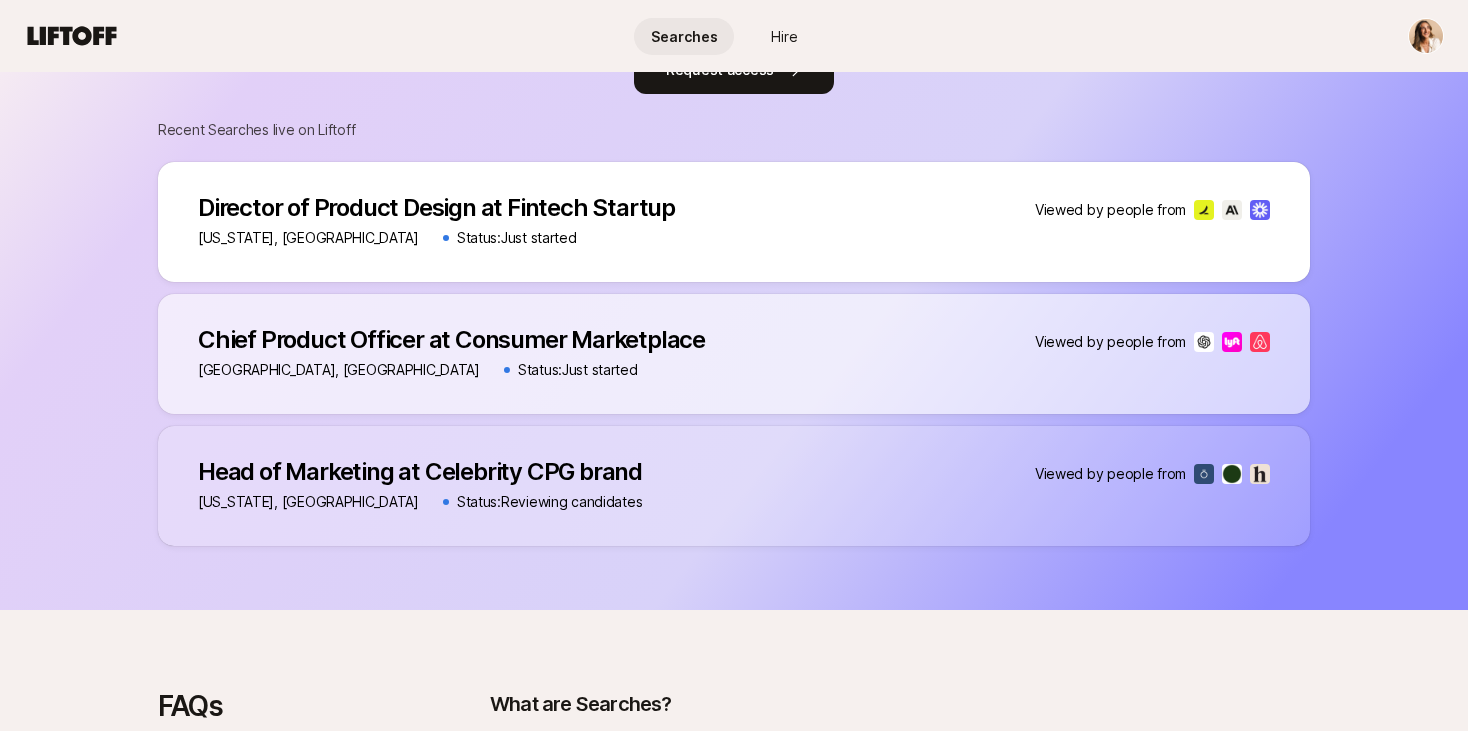 scroll, scrollTop: 734, scrollLeft: 0, axis: vertical 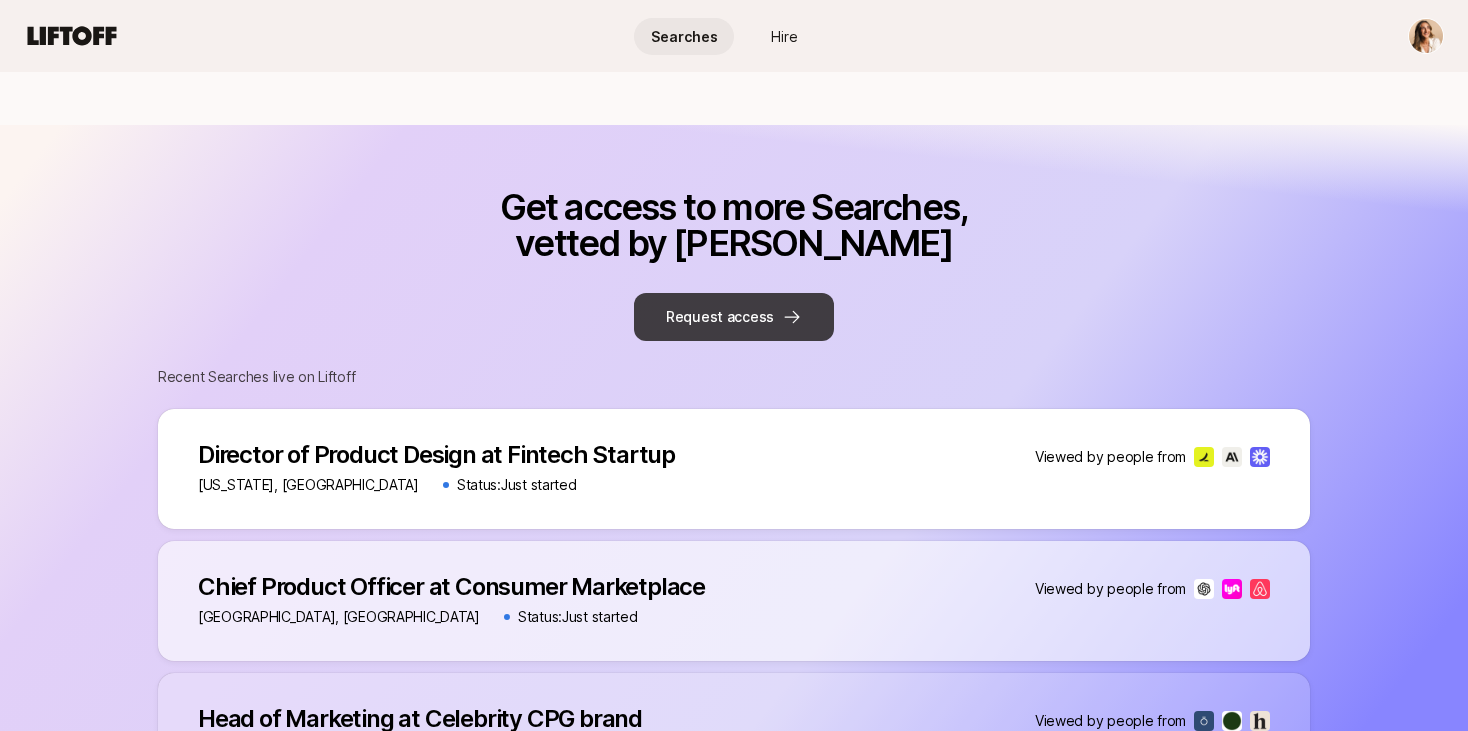 click on "Request access" at bounding box center (734, 317) 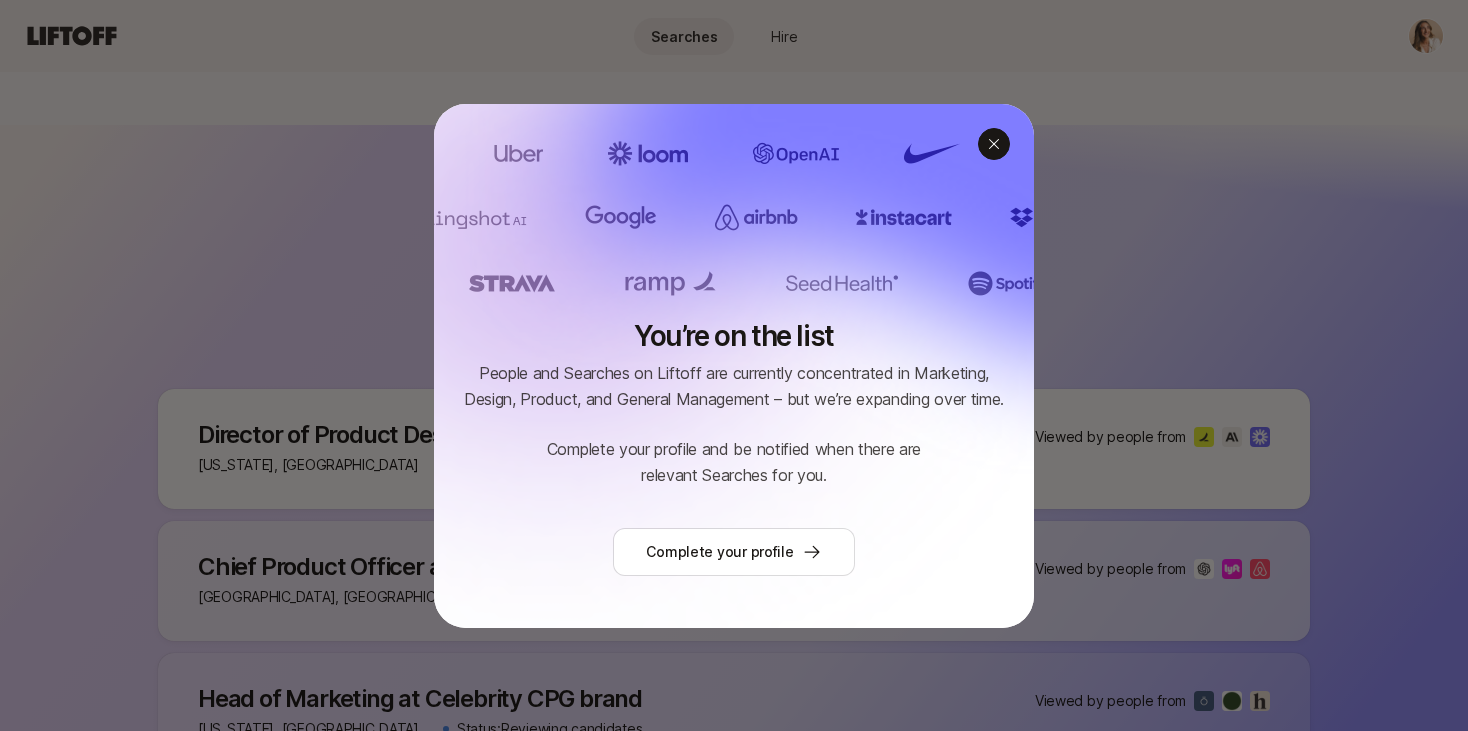 click 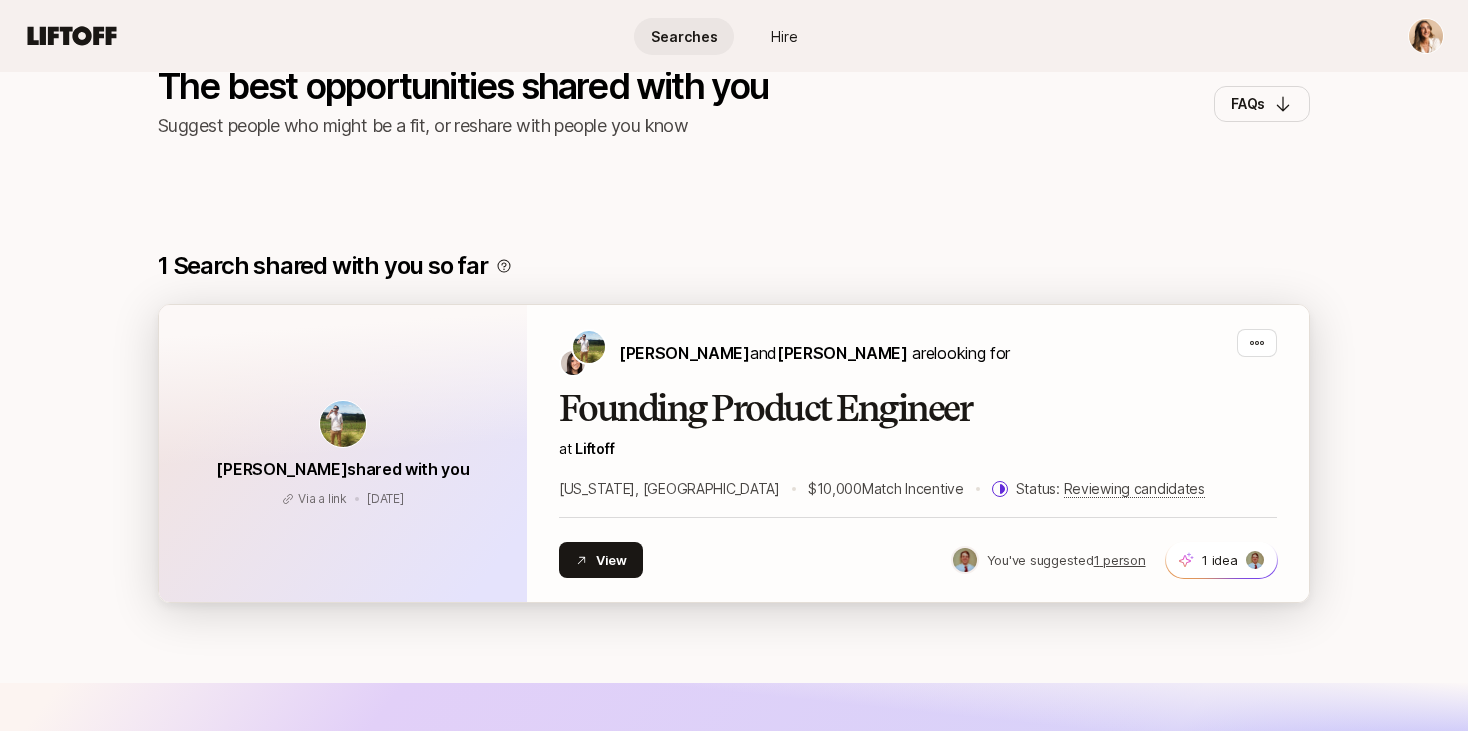 scroll, scrollTop: 0, scrollLeft: 0, axis: both 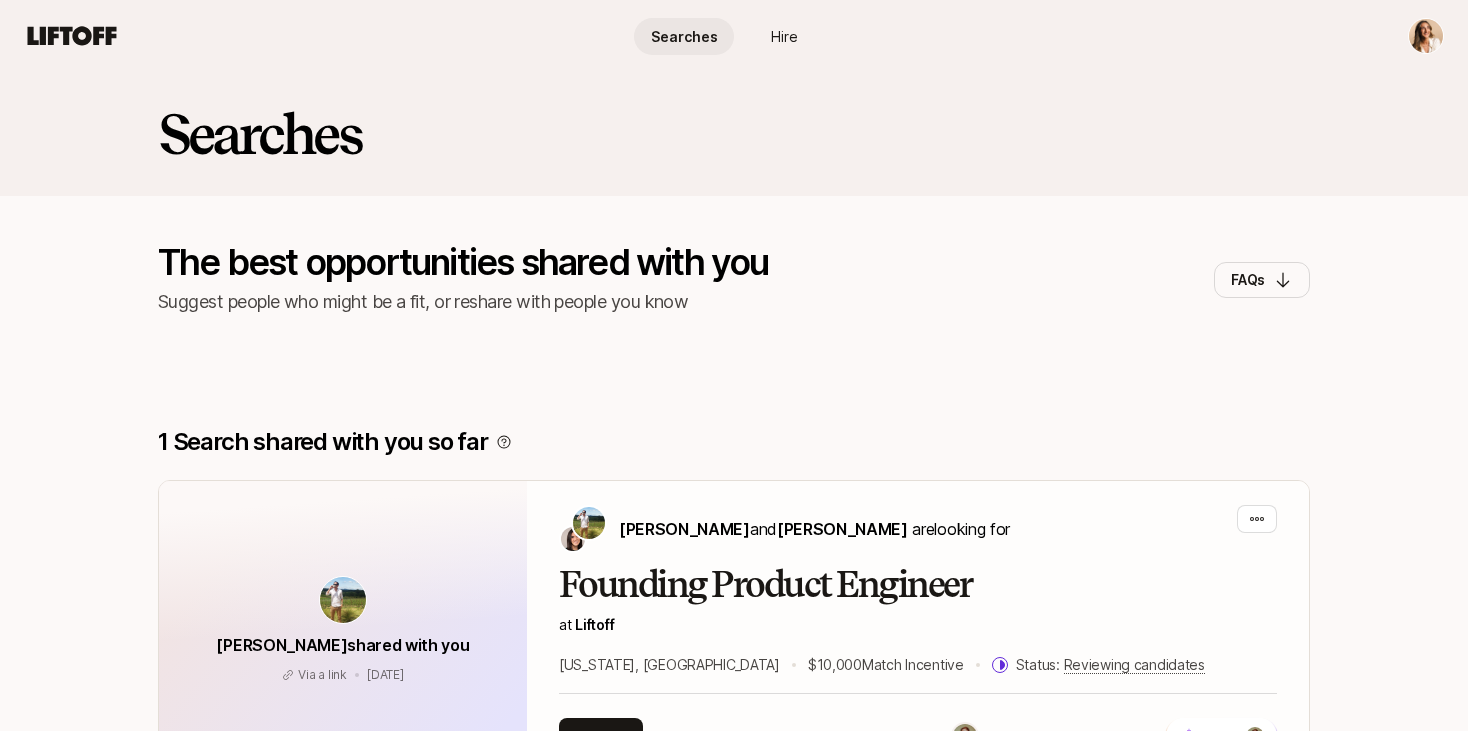 click 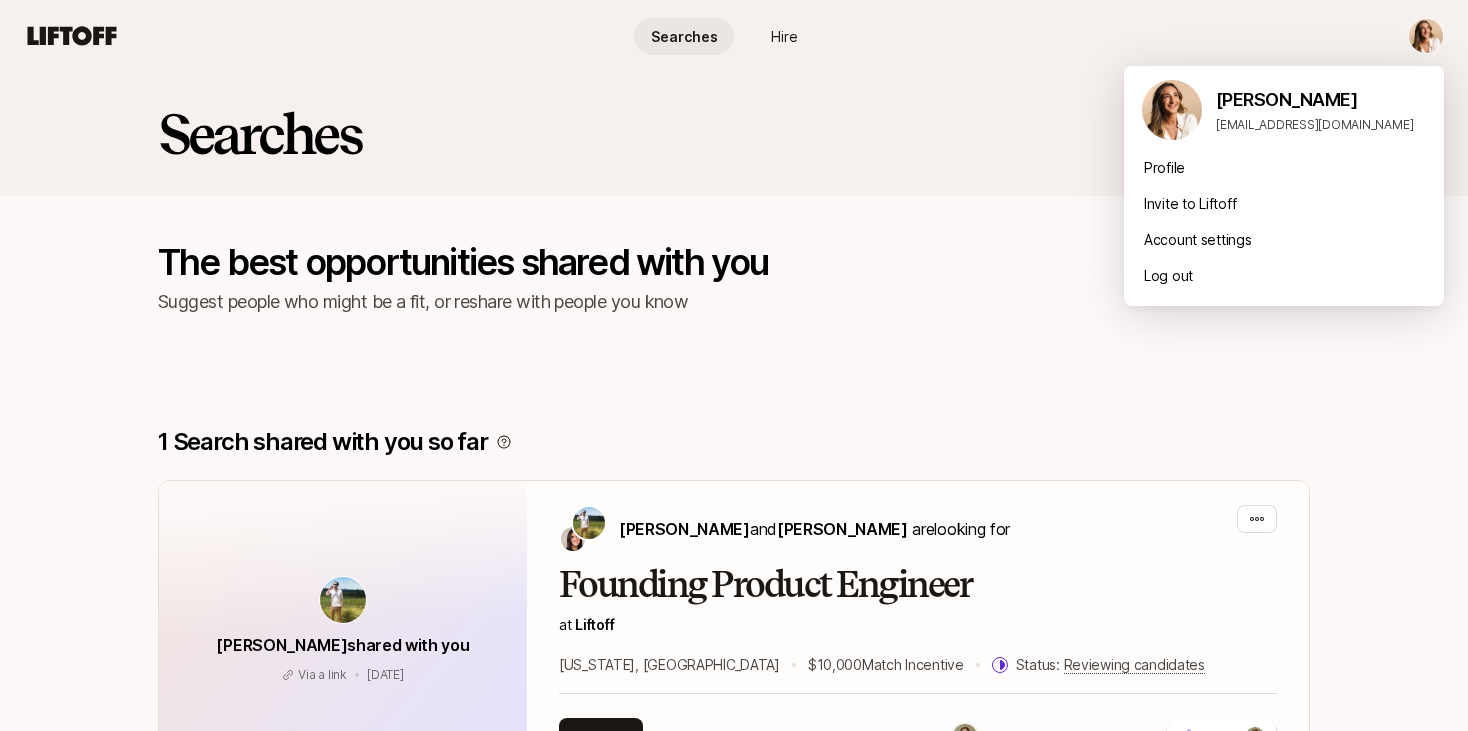 click on "Profile" at bounding box center [1284, 168] 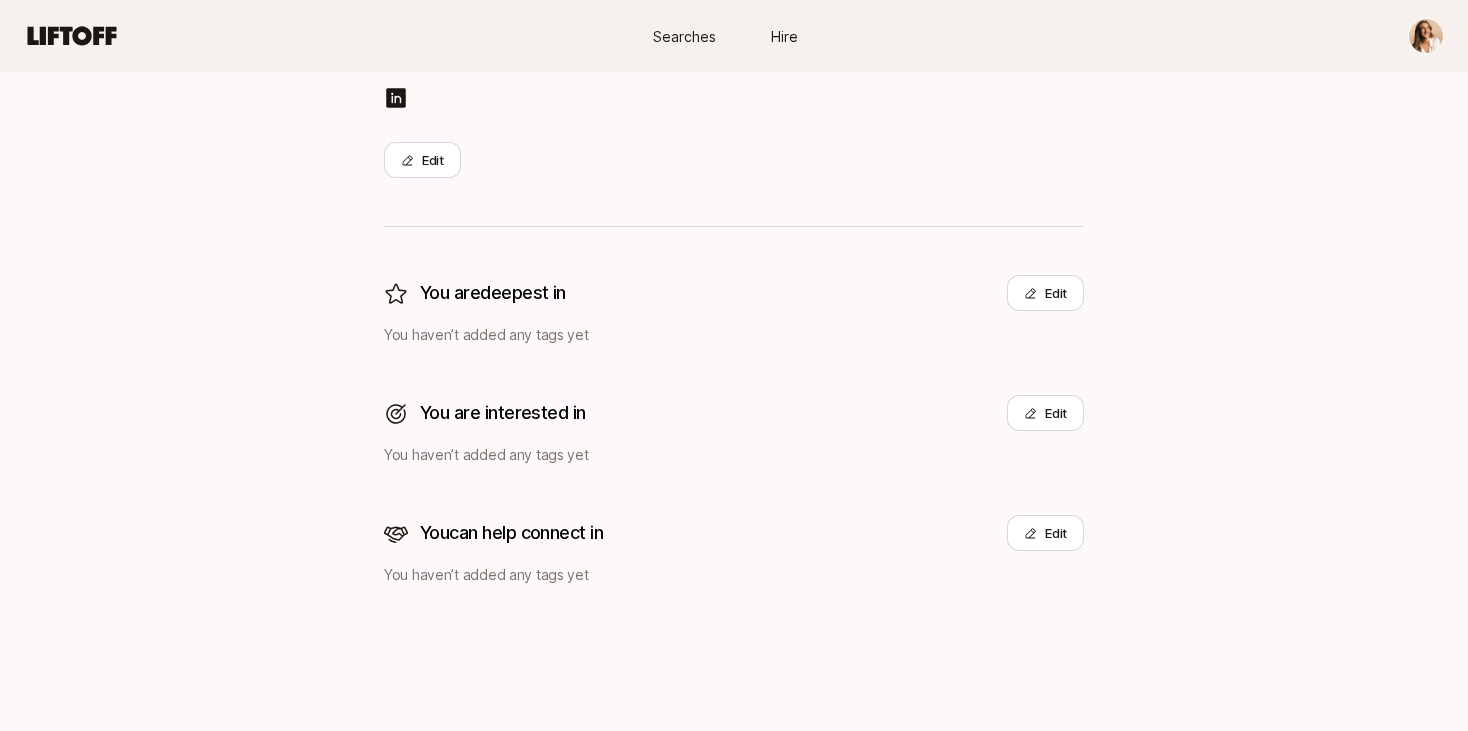 scroll, scrollTop: 0, scrollLeft: 0, axis: both 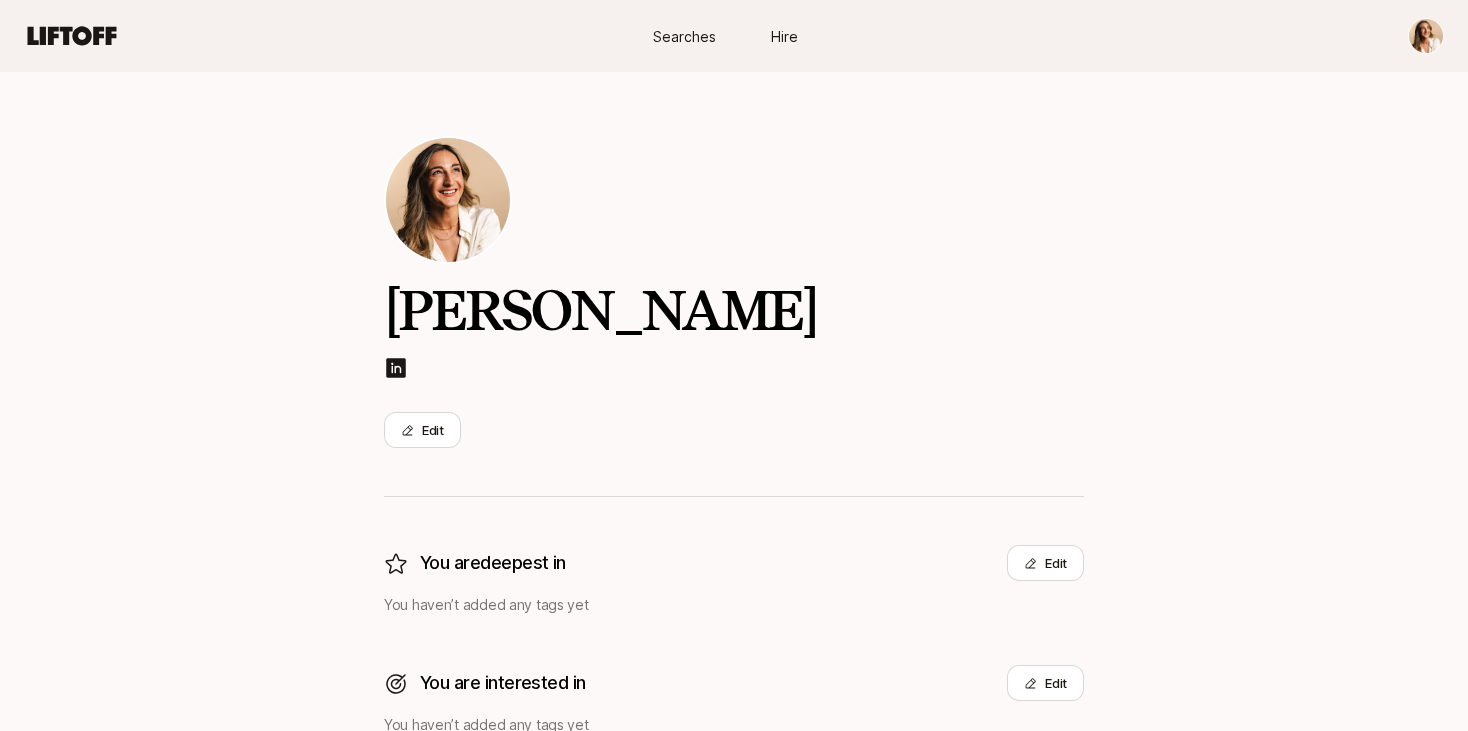 click on "Searches" at bounding box center (684, 36) 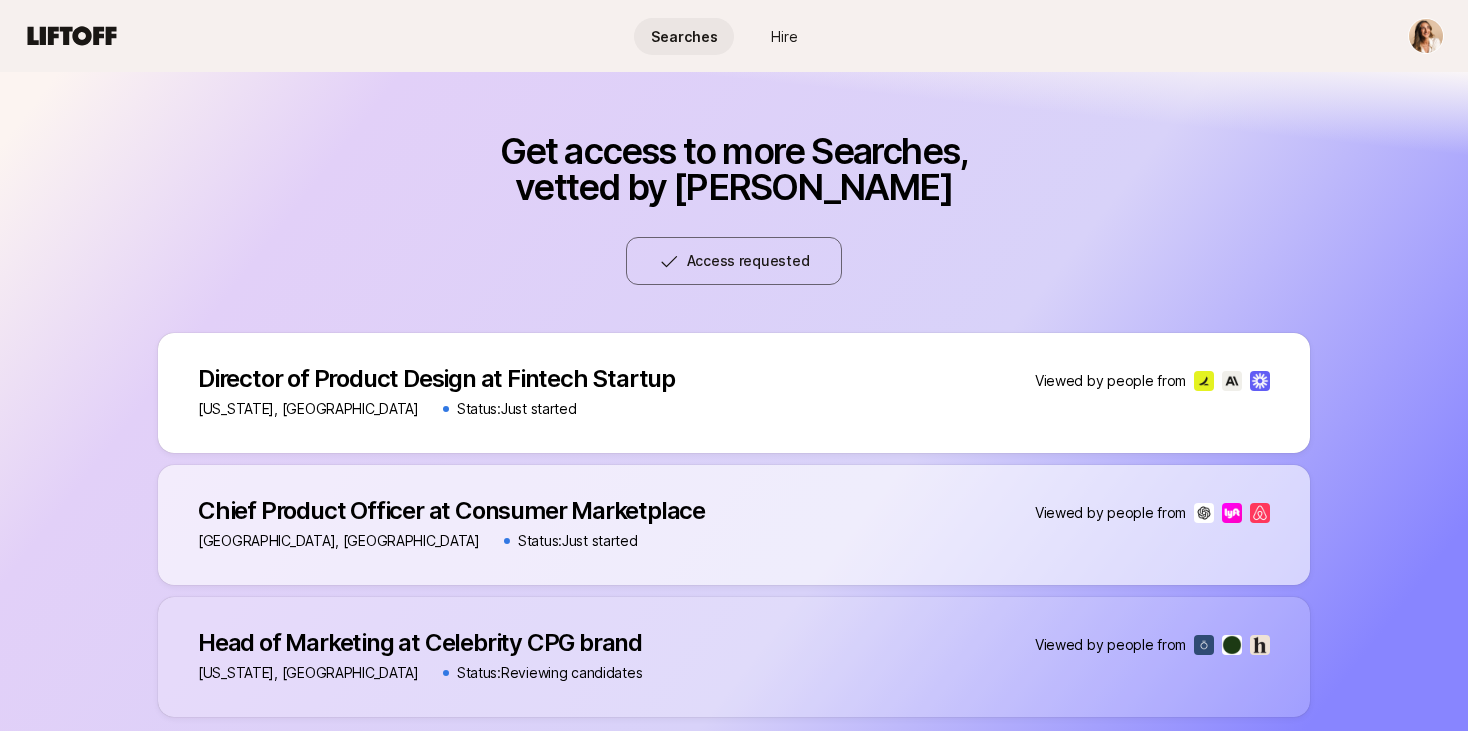 scroll, scrollTop: 796, scrollLeft: 0, axis: vertical 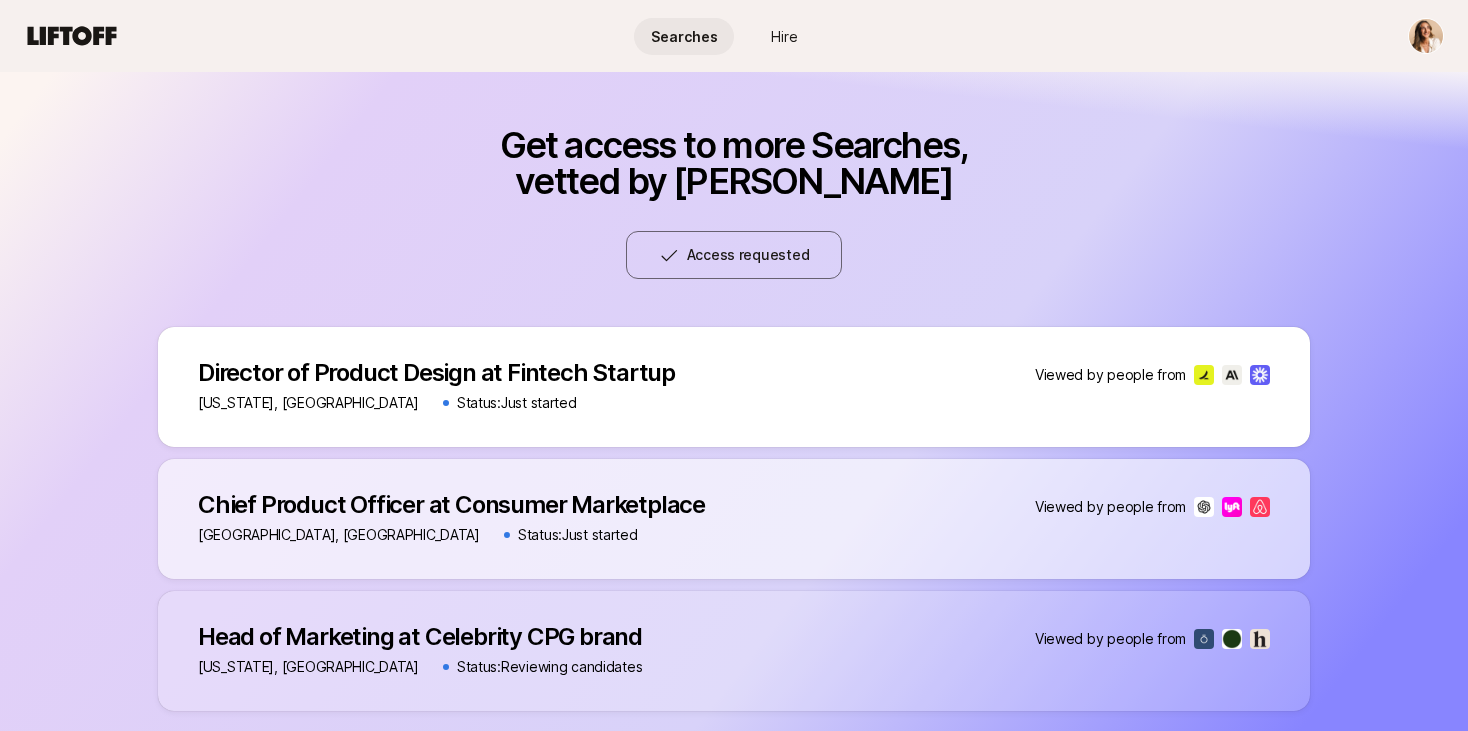 click on "Director of Product Design at Fintech Startup Director of Product Design at Fintech Startup Director of Product Design at Fintech Startup [US_STATE], [GEOGRAPHIC_DATA] Status:  Just started Viewed by people from" at bounding box center (734, 387) 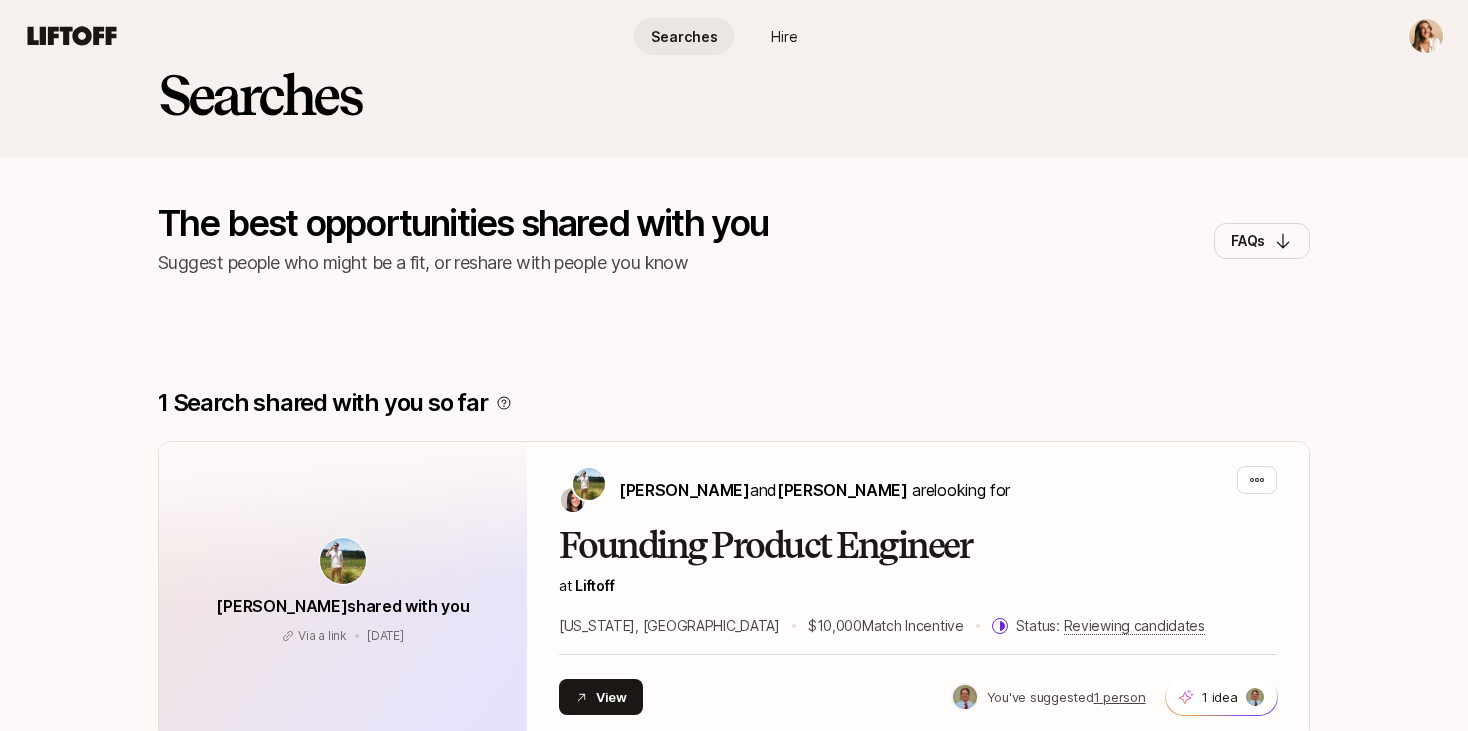 scroll, scrollTop: 30, scrollLeft: 0, axis: vertical 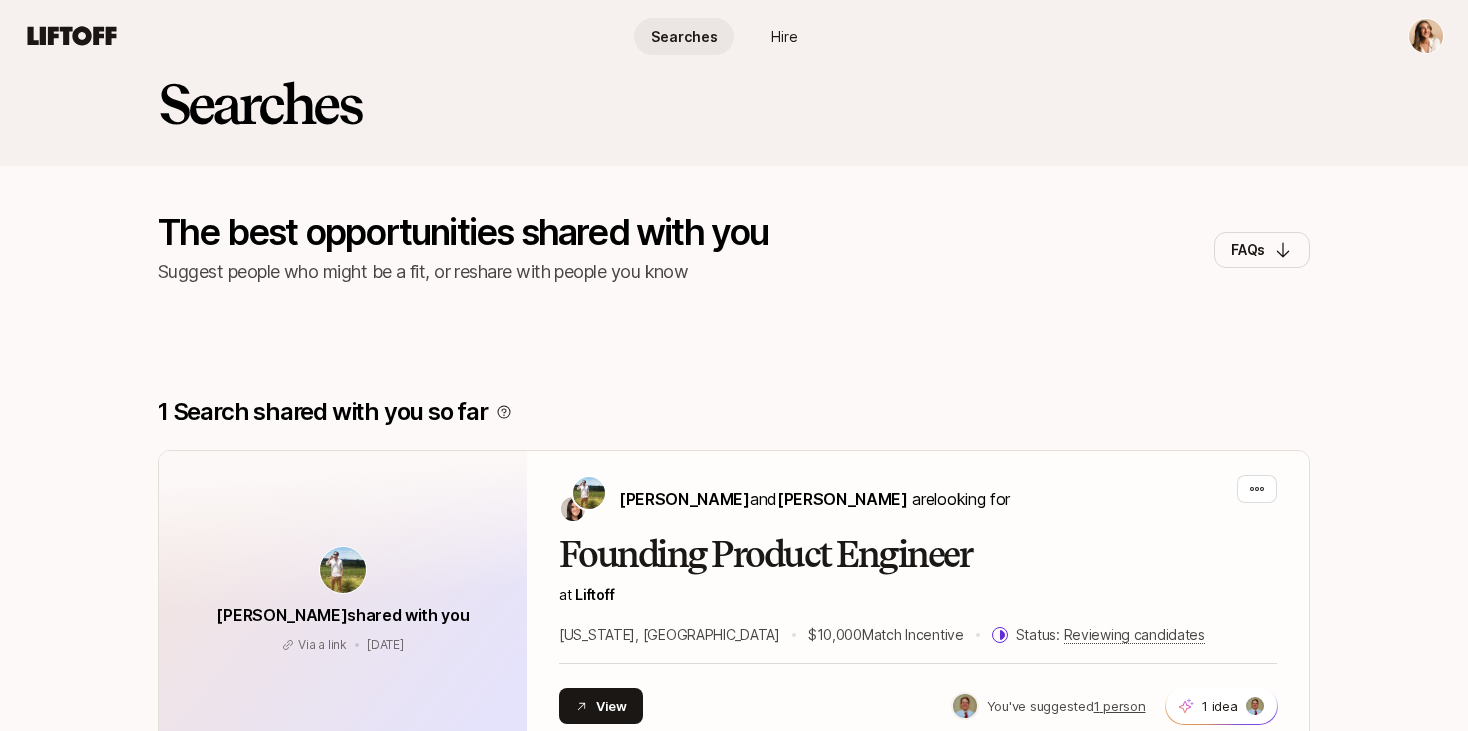 click on "Searches Hire Searches Hire Searches The best opportunities shared with you Suggest people who might be a fit, or reshare with people you know FAQs 1 Search shared
with you so far Tyler Kieft  shared with you Via a link Oct 16, 2024 Via a link Oct 16, 2024 Tyler Kieft  and  Eleanor Morgan   are  looking for Founding Product Engineer at   Liftoff New York, NY $10,000  Match Incentive Status:   Reviewing candidates View You've suggested  1   person 1   idea You've suggested  1   person Get access to more Searches, vetted by Liftoff  Access requested Director of Product Design at Fintech Startup Director of Product Design at Fintech Startup Director of Product Design at Fintech Startup New York, NY Status:  Just started Viewed by people from Chief Product Officer at Consumer Marketplace Chief Product Officer at Consumer Marketplace Chief Product Officer at Consumer Marketplace San Francisco, CA Status:  Just started Viewed by people from Head of Marketing at Celebrity CPG brand New York, NY   ." at bounding box center (734, 335) 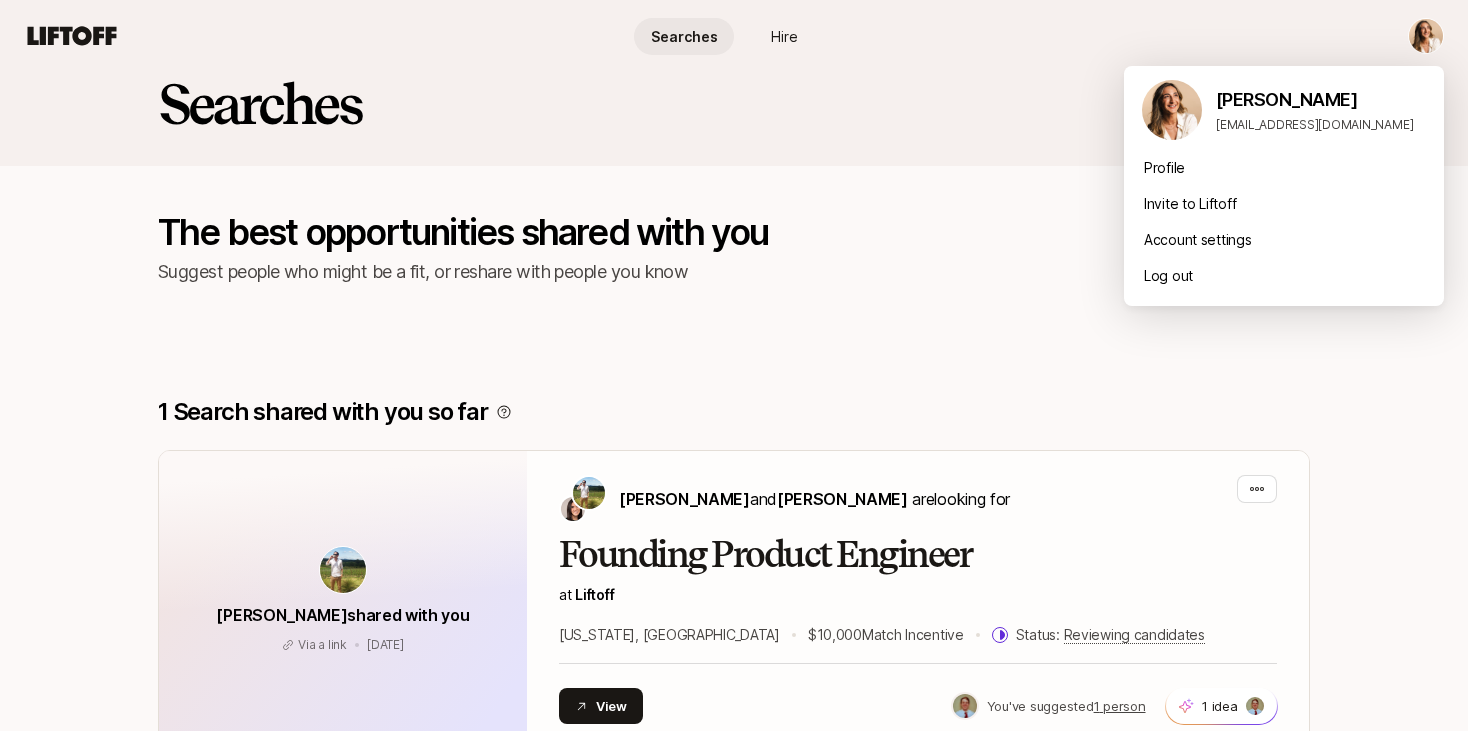 click on "Searches Hire Searches Hire Searches The best opportunities shared with you Suggest people who might be a fit, or reshare with people you know FAQs 1 Search shared
with you so far Tyler Kieft  shared with you Via a link Oct 16, 2024 Via a link Oct 16, 2024 Tyler Kieft  and  Eleanor Morgan   are  looking for Founding Product Engineer at   Liftoff New York, NY $10,000  Match Incentive Status:   Reviewing candidates View You've suggested  1   person 1   idea You've suggested  1   person Get access to more Searches, vetted by Liftoff  Access requested Director of Product Design at Fintech Startup Director of Product Design at Fintech Startup Director of Product Design at Fintech Startup New York, NY Status:  Just started Viewed by people from Chief Product Officer at Consumer Marketplace Chief Product Officer at Consumer Marketplace Chief Product Officer at Consumer Marketplace San Francisco, CA Status:  Just started Viewed by people from Head of Marketing at Celebrity CPG brand New York, NY   ." at bounding box center [734, 335] 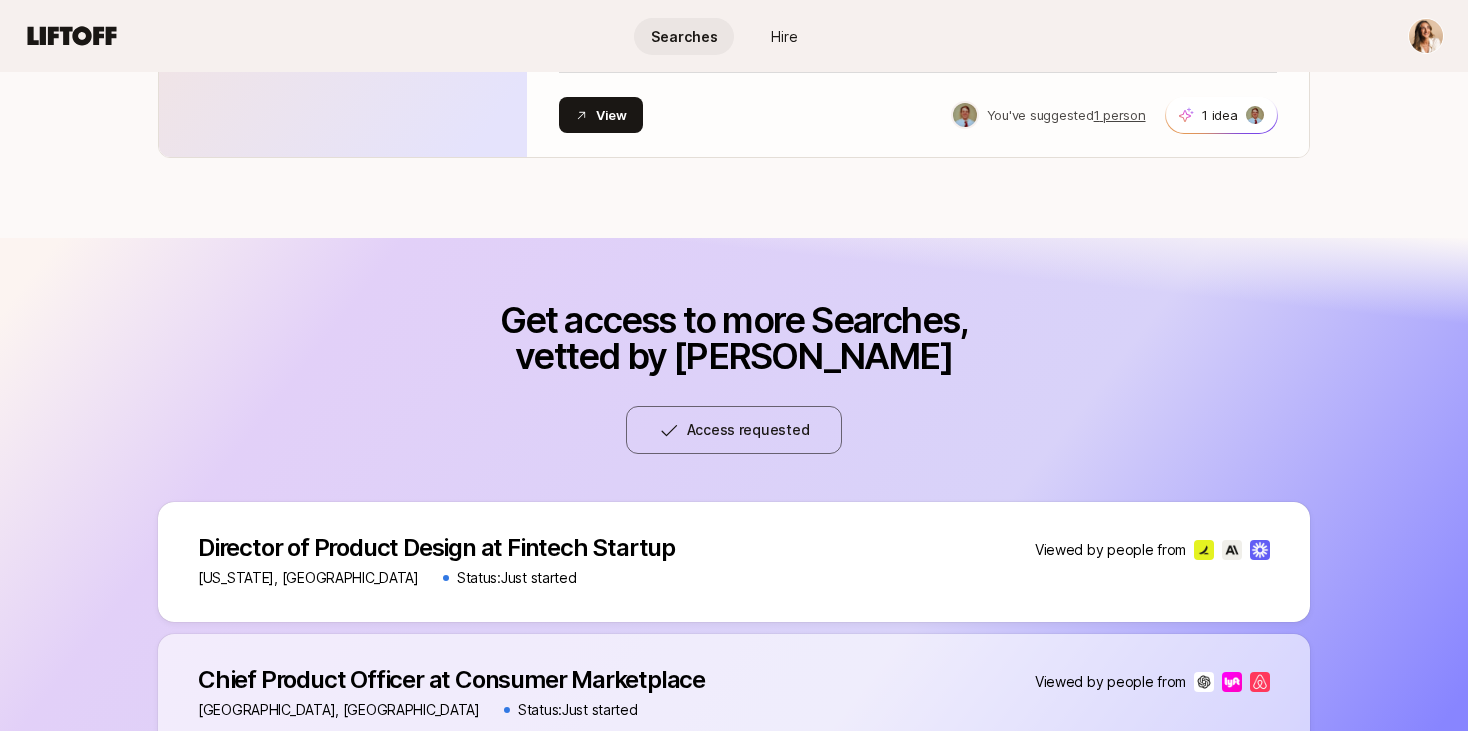 scroll, scrollTop: 0, scrollLeft: 0, axis: both 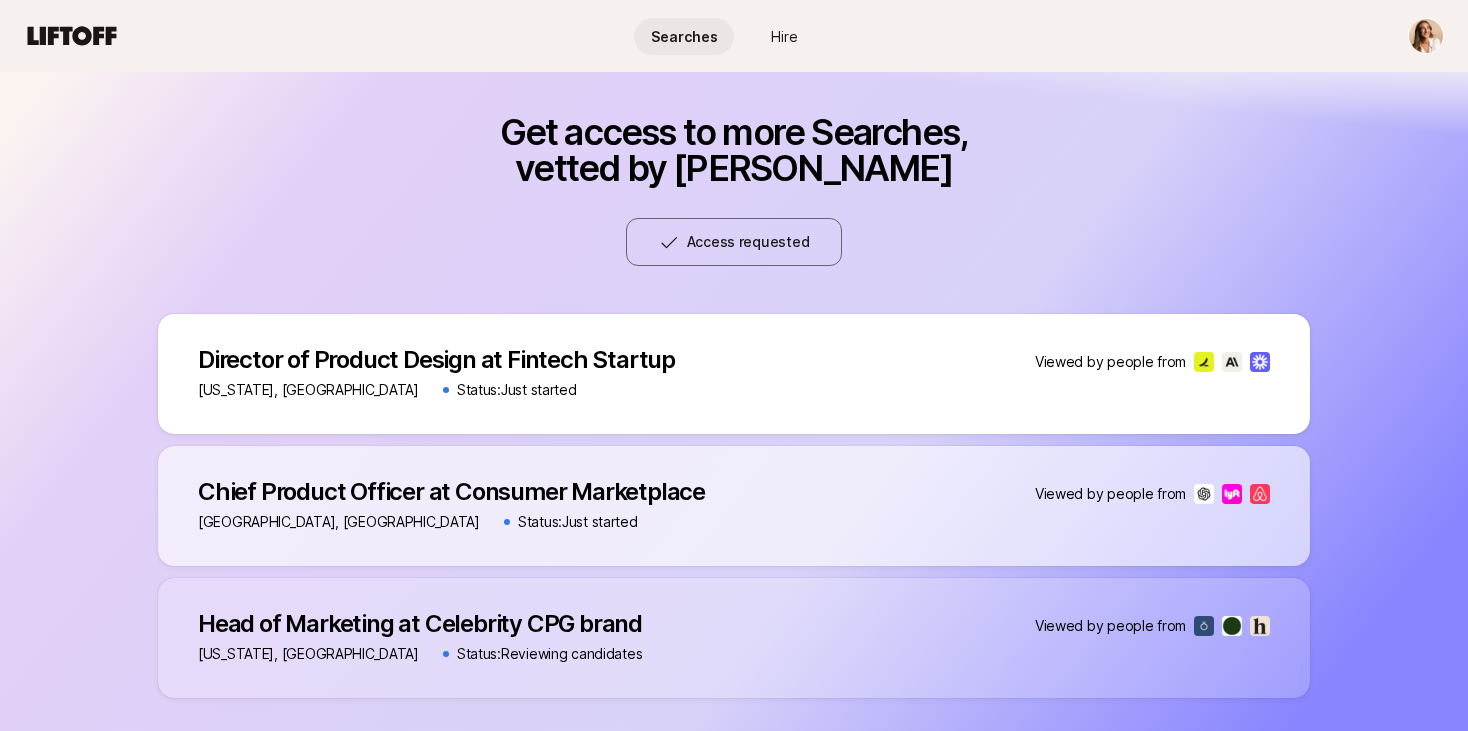 click on "Director of Product Design at Fintech Startup Director of Product Design at Fintech Startup Director of Product Design at Fintech Startup [US_STATE], [GEOGRAPHIC_DATA] Status:  Just started Viewed by people from" at bounding box center (734, 374) 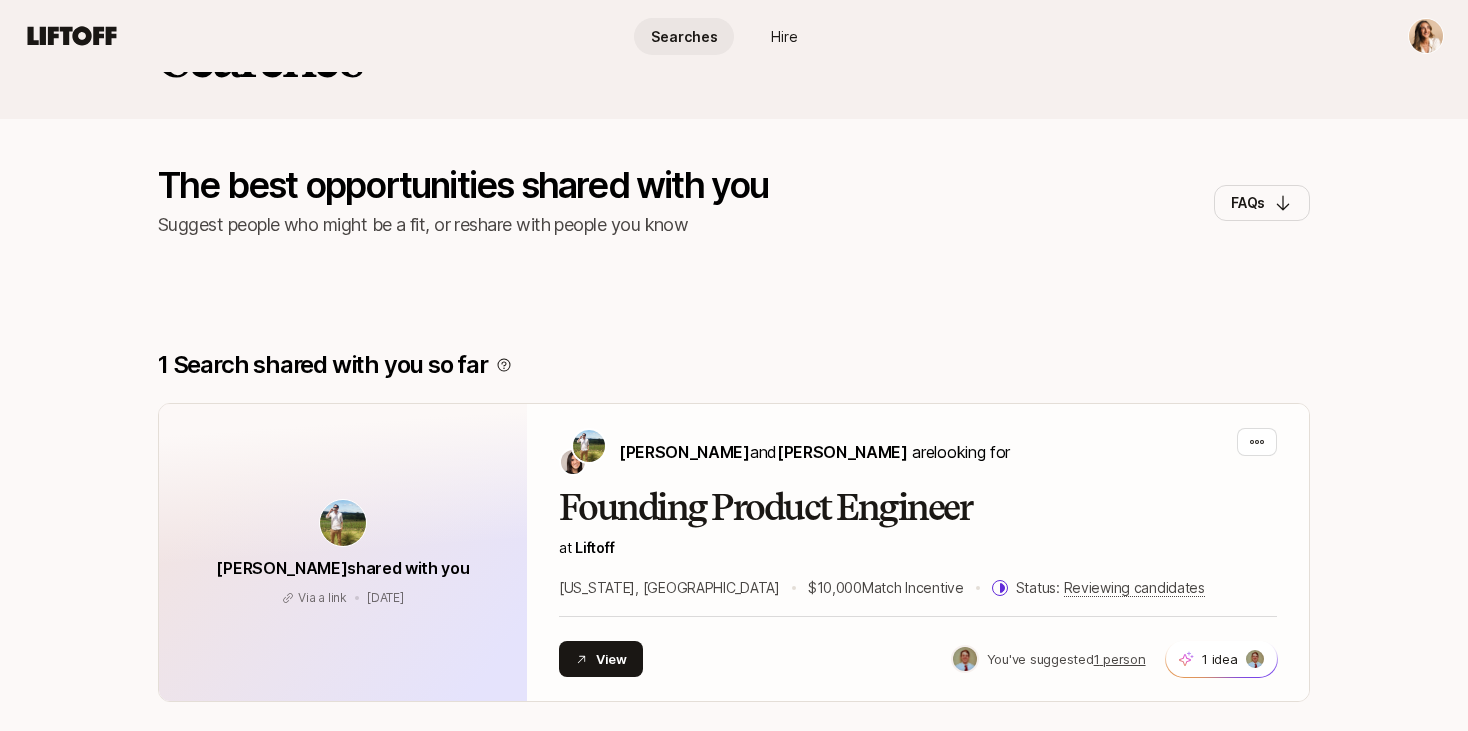 scroll, scrollTop: 0, scrollLeft: 0, axis: both 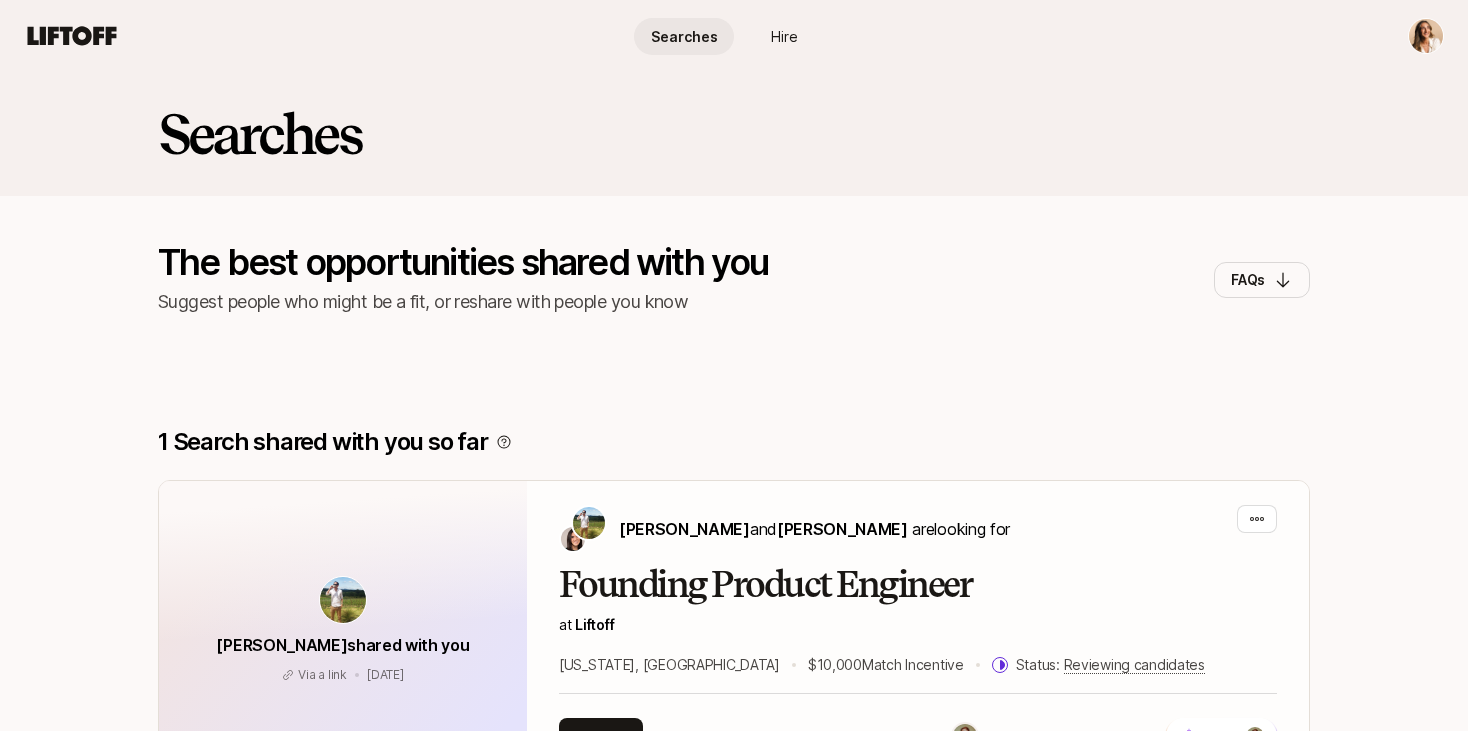 click on "Hire" at bounding box center [784, 36] 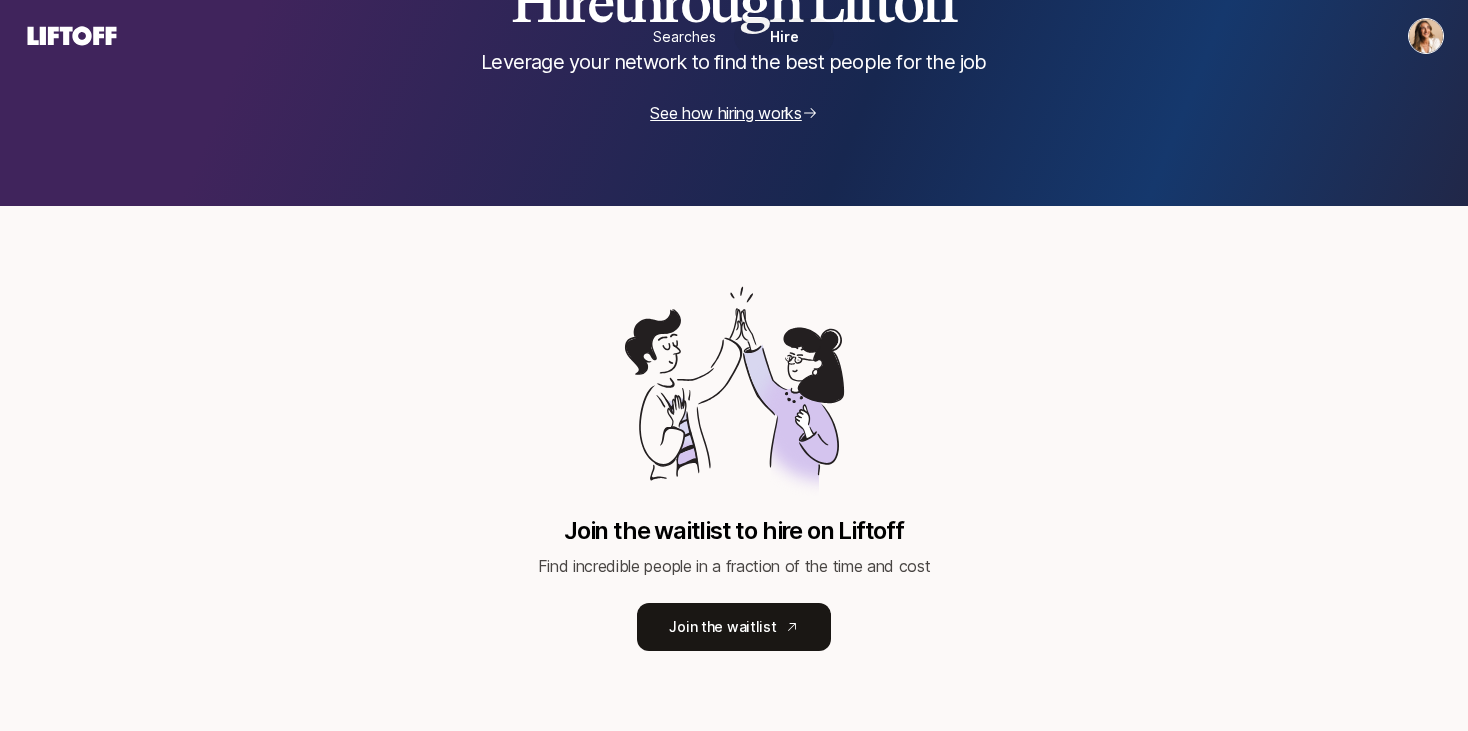 scroll, scrollTop: 0, scrollLeft: 0, axis: both 